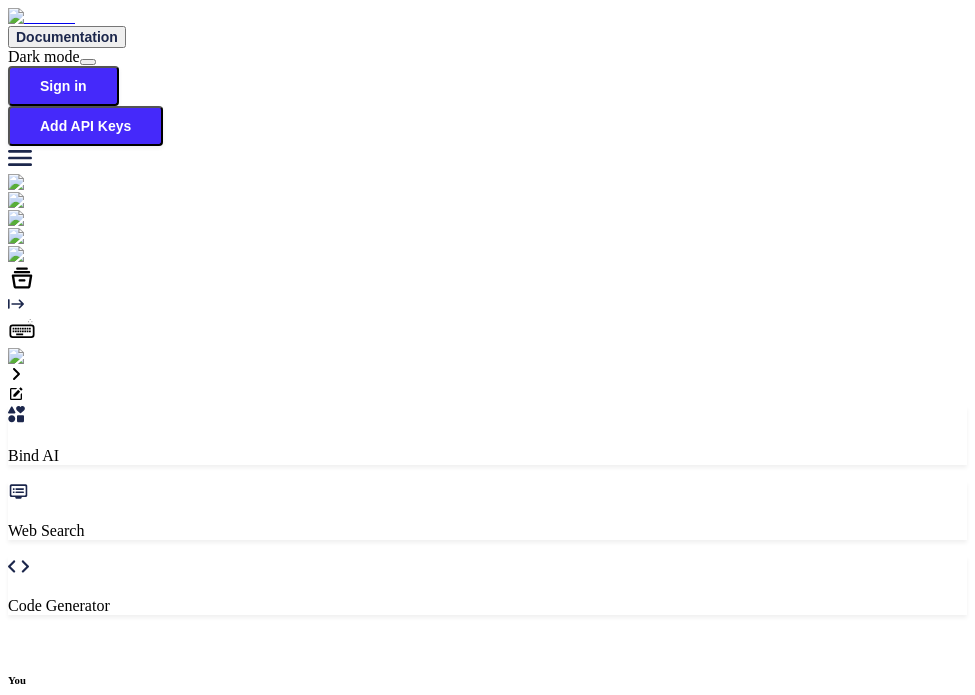 scroll, scrollTop: 0, scrollLeft: 0, axis: both 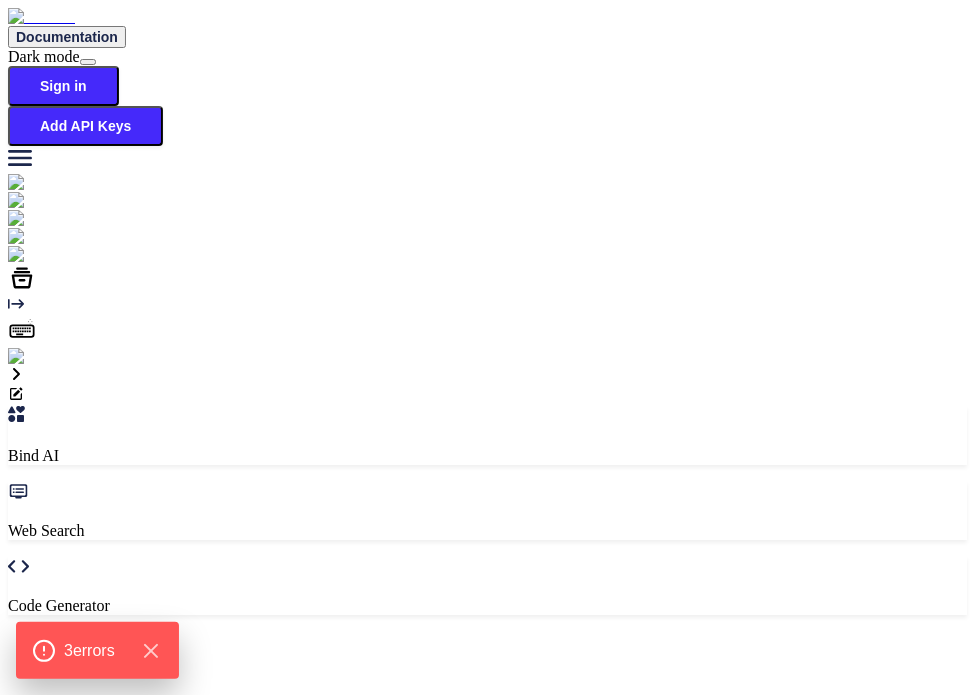 type on "x" 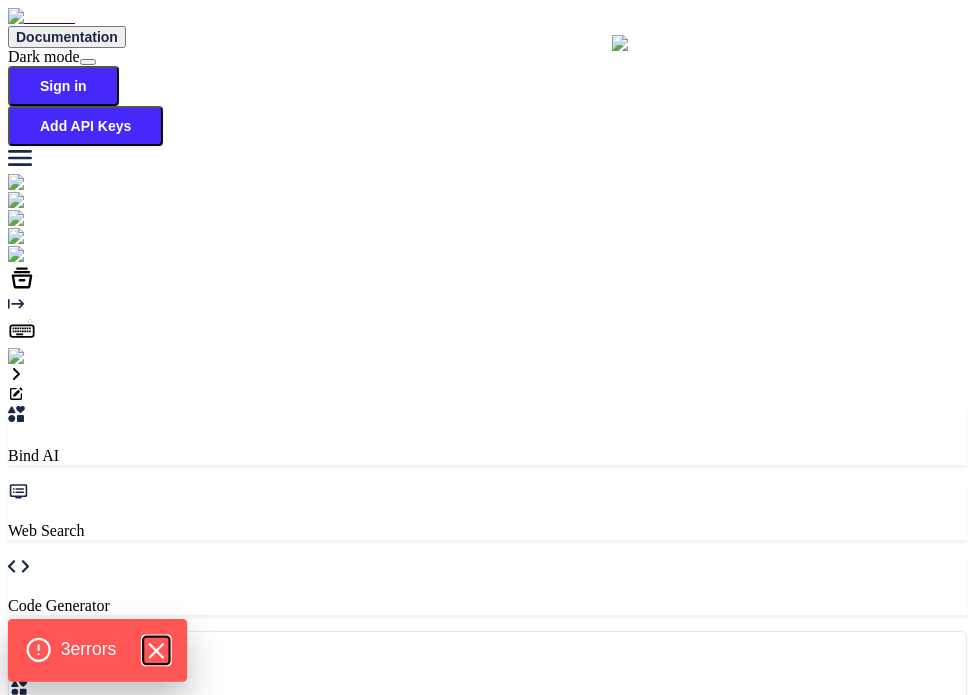 click 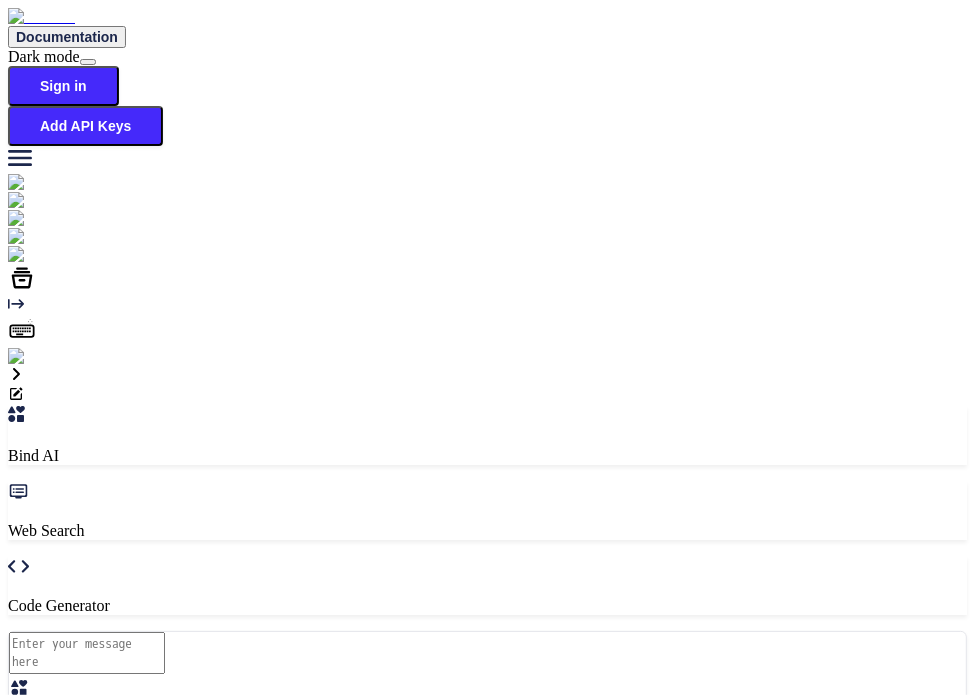 click at bounding box center [87, 653] 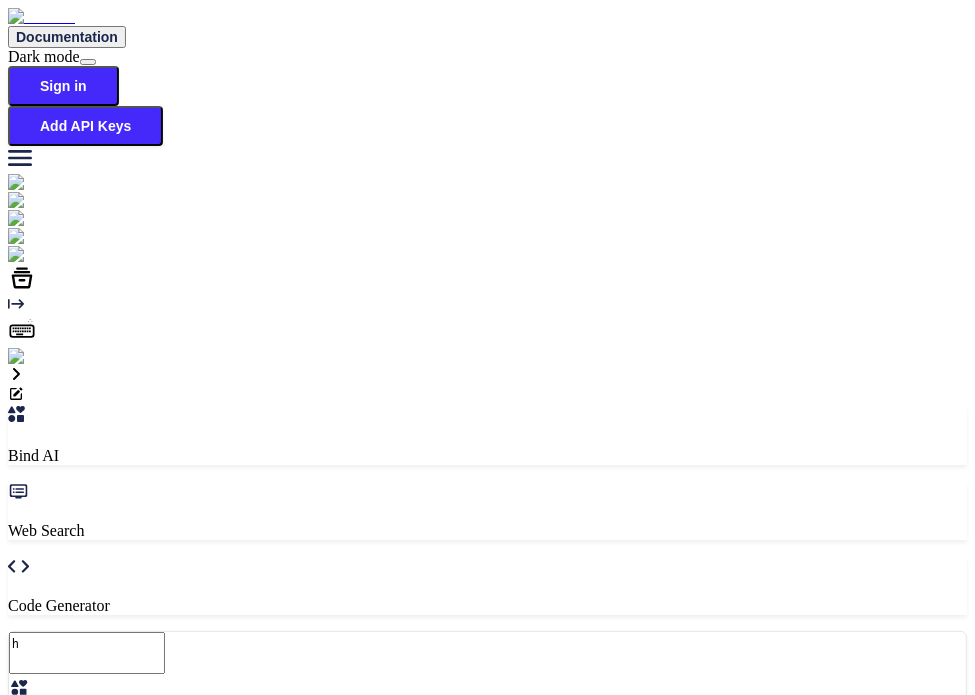 type on "hi" 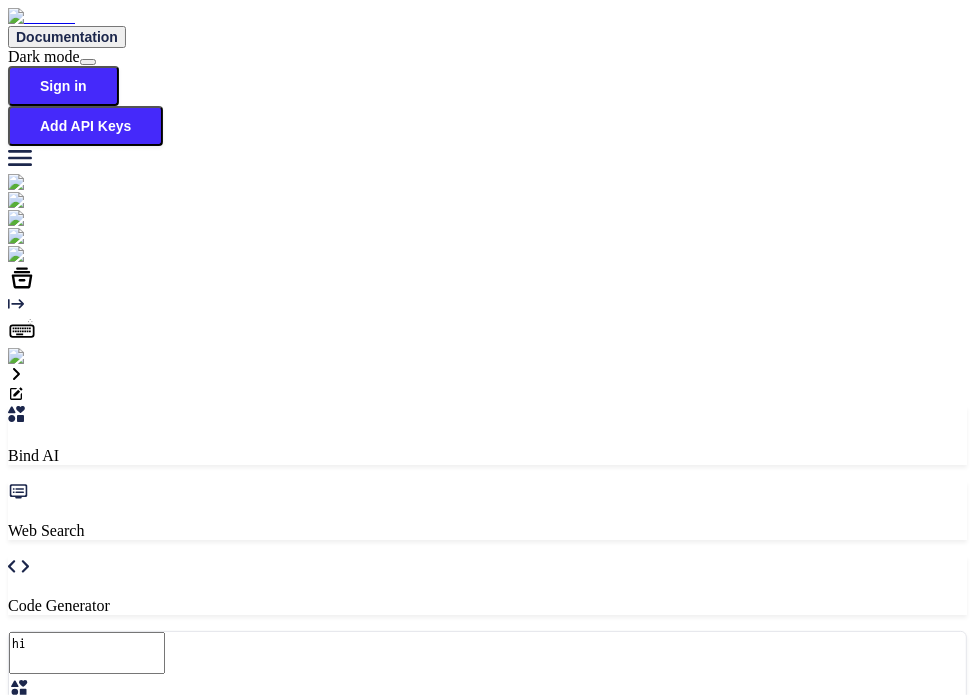 type on "hi" 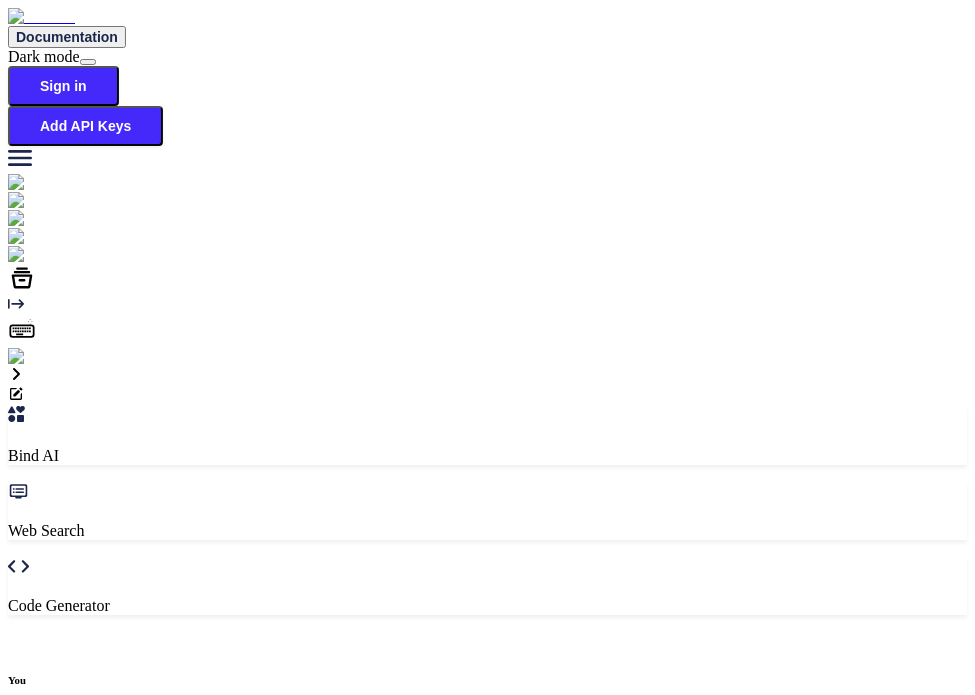 scroll, scrollTop: 7, scrollLeft: 0, axis: vertical 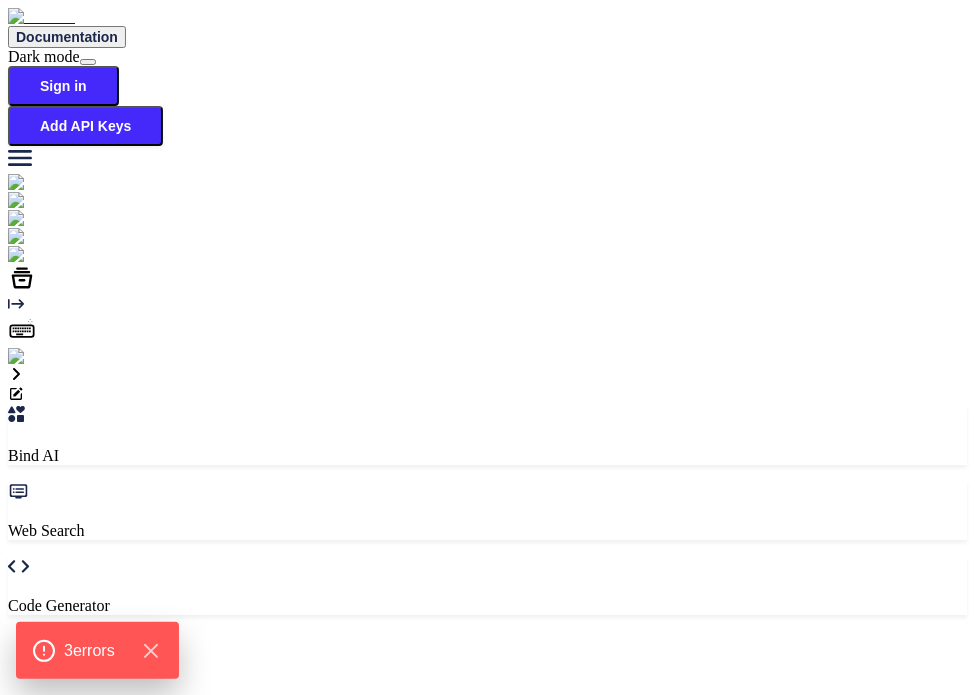 type on "x" 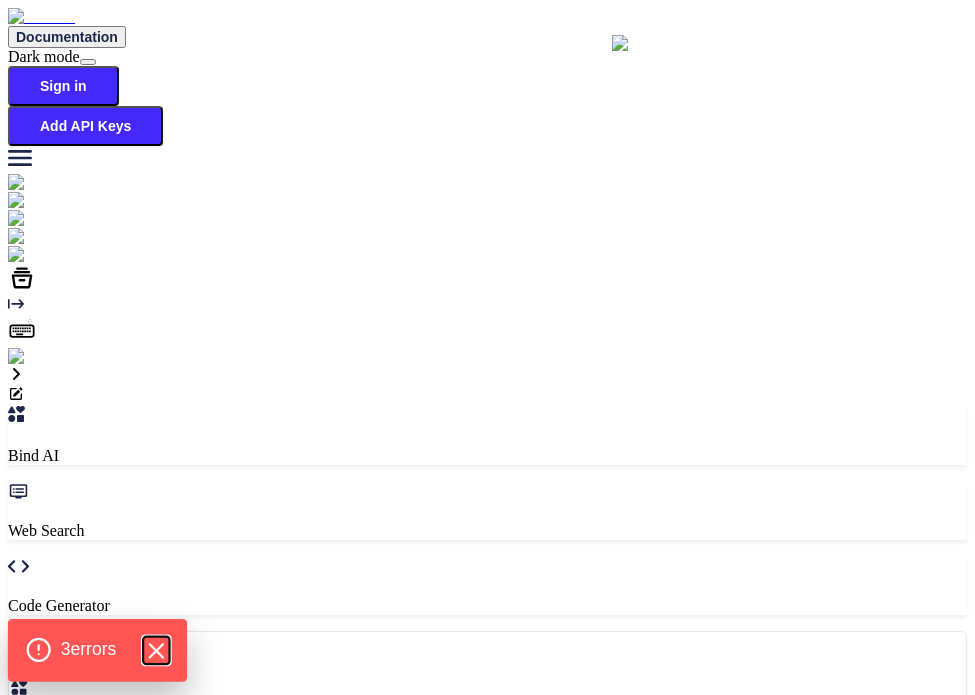 click 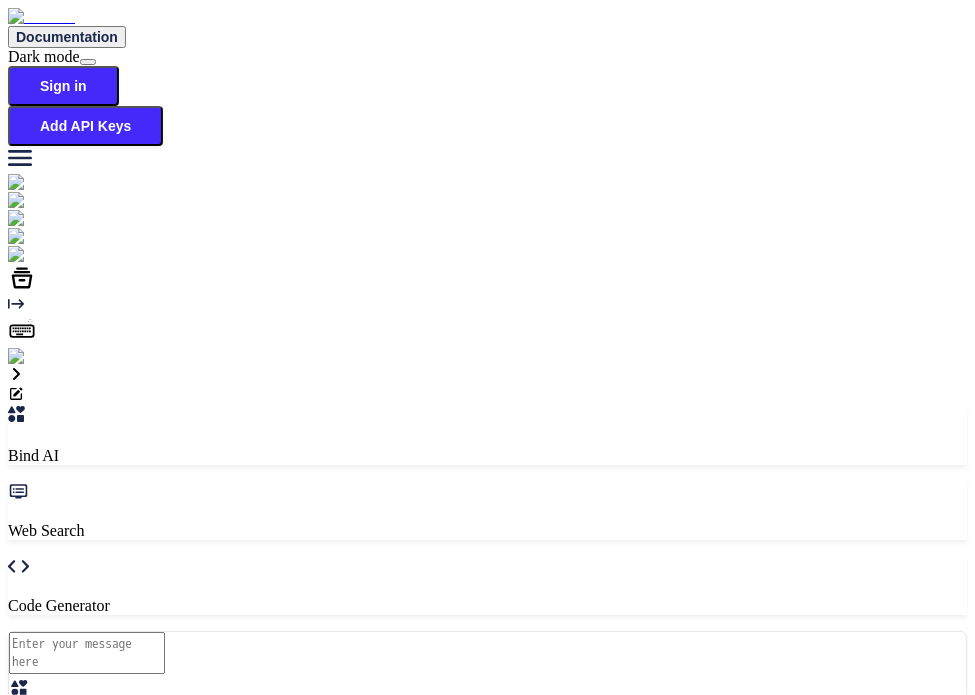 click at bounding box center (87, 653) 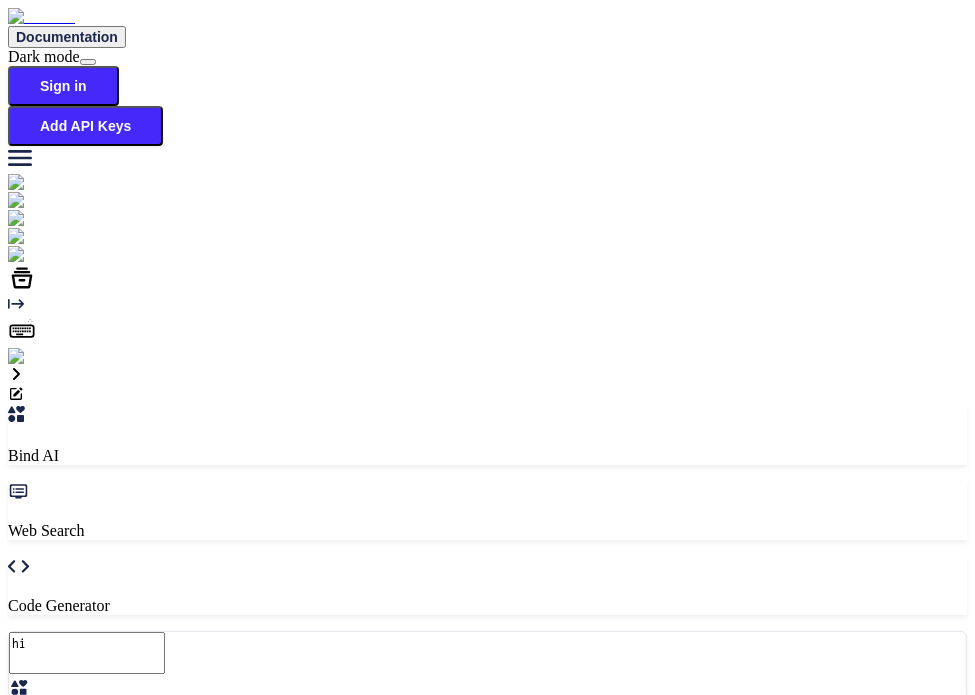 type on "hi" 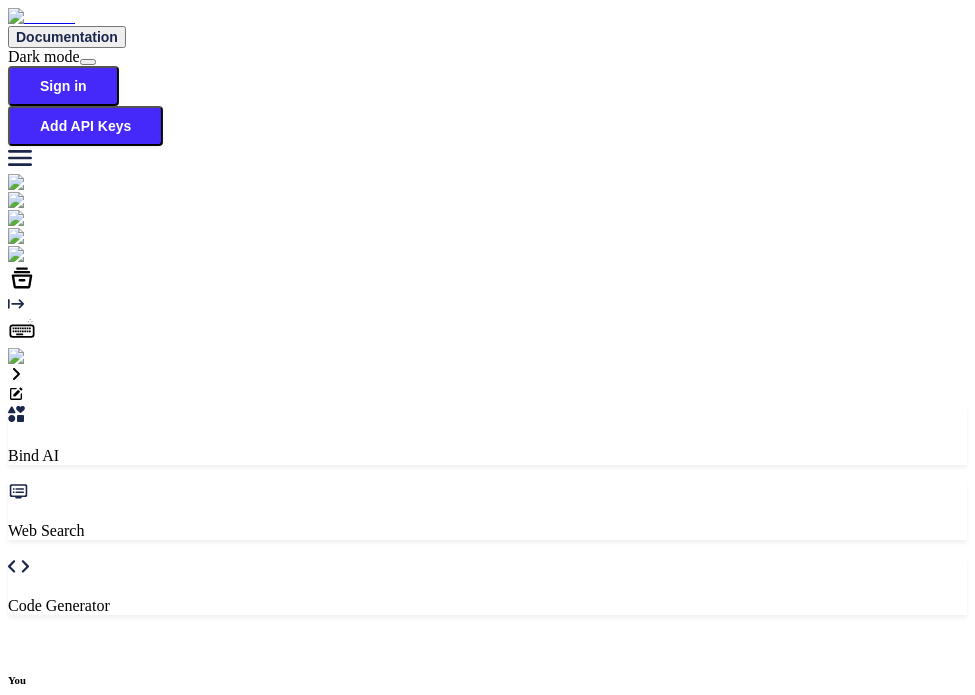 scroll, scrollTop: 7, scrollLeft: 0, axis: vertical 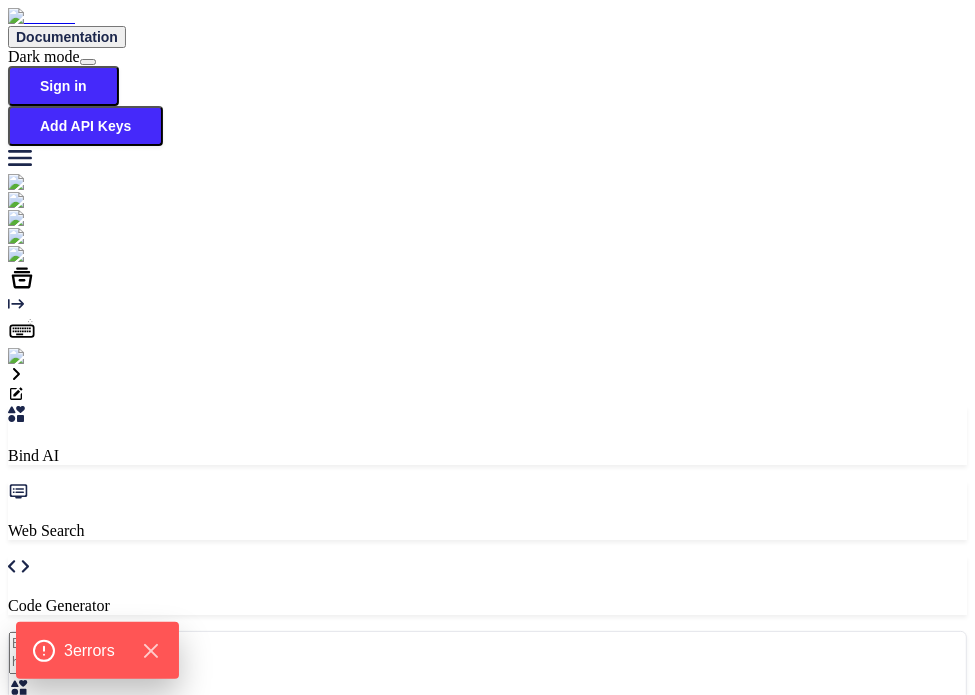 click at bounding box center (87, 653) 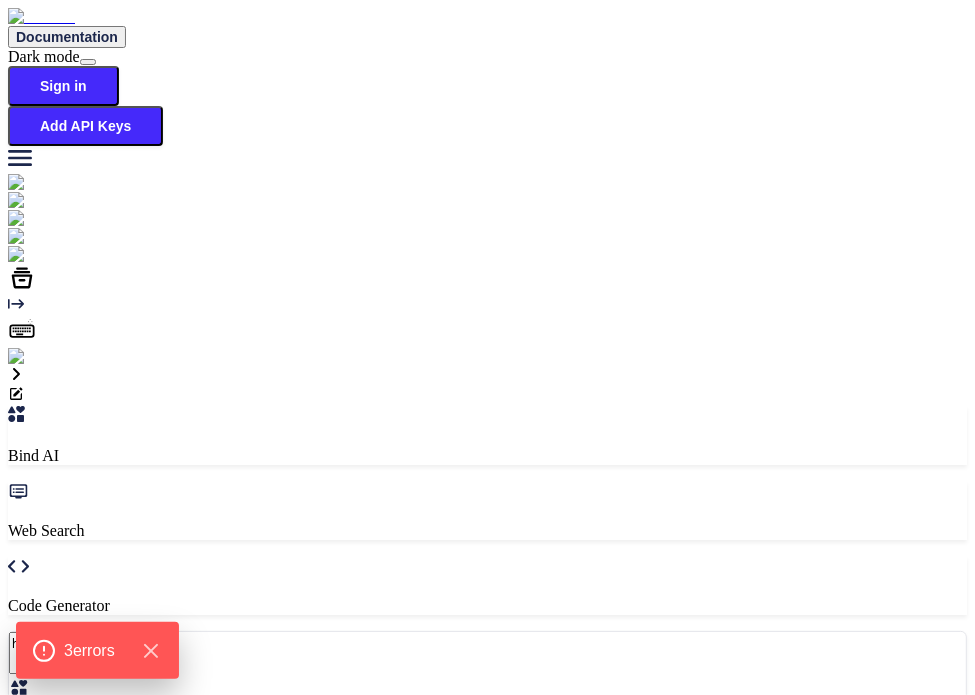 type on "hi" 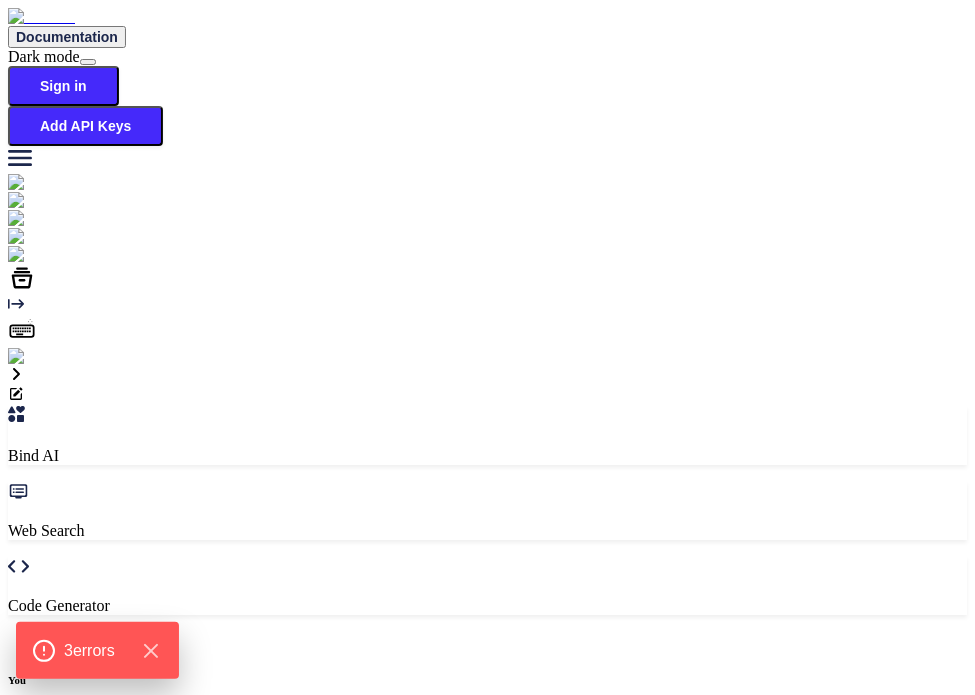 scroll, scrollTop: 7, scrollLeft: 0, axis: vertical 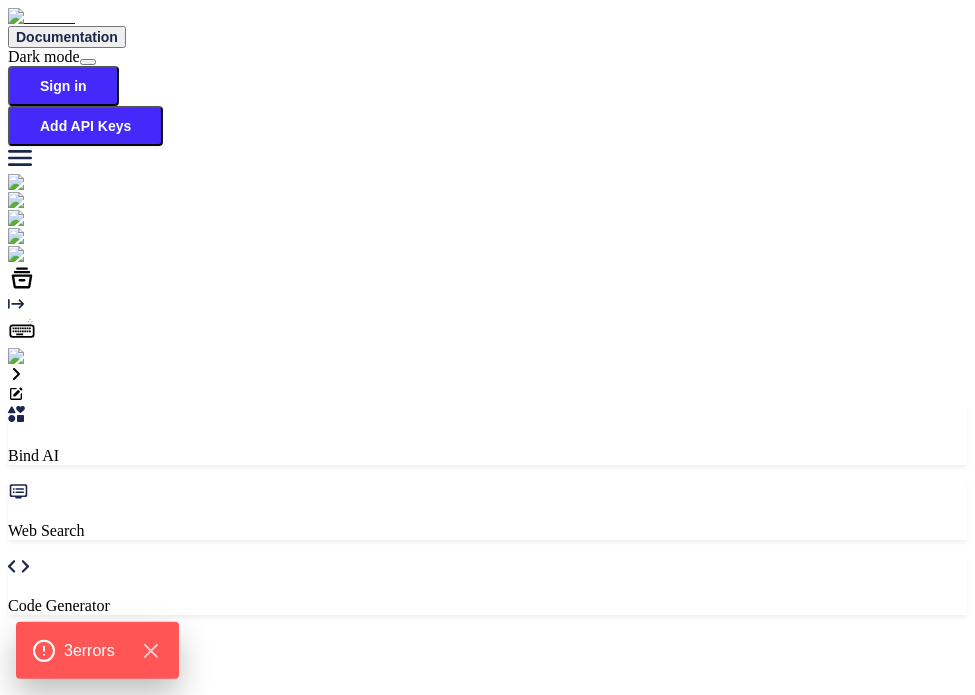 type on "x" 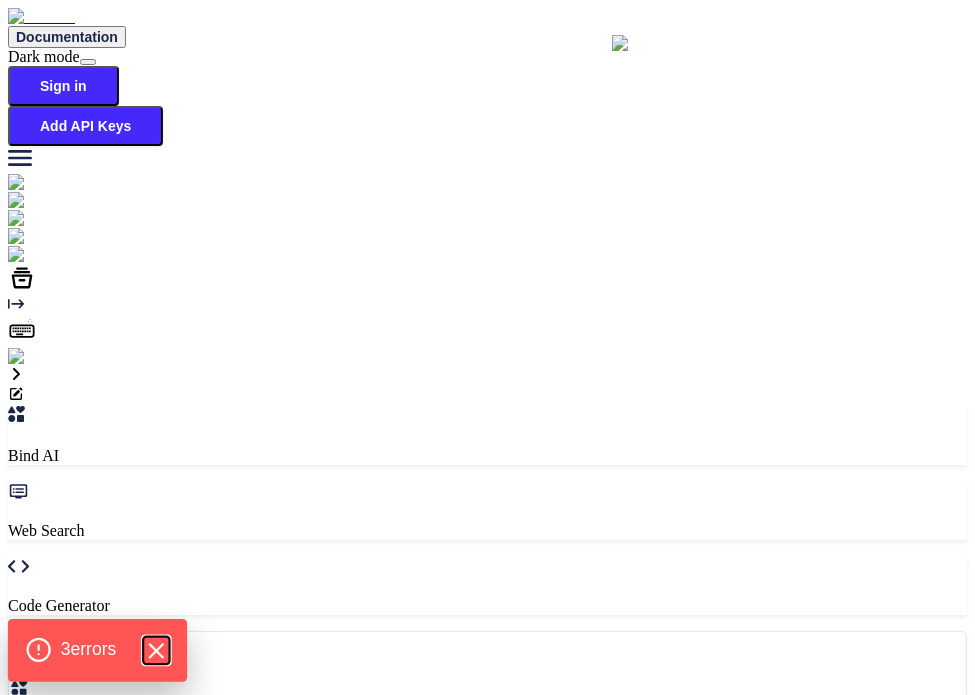click 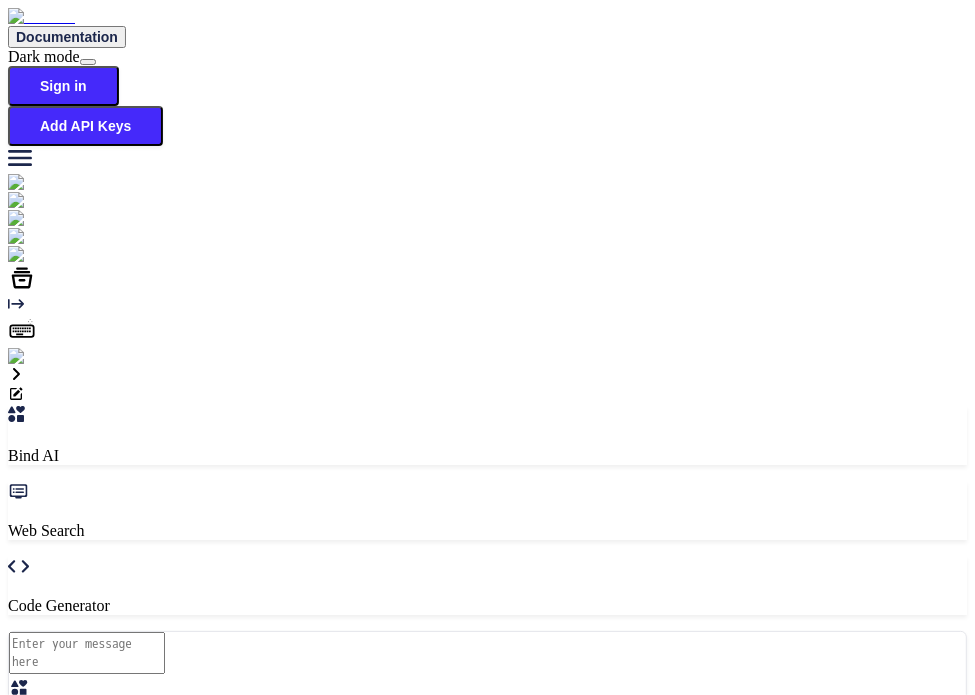 click at bounding box center [87, 653] 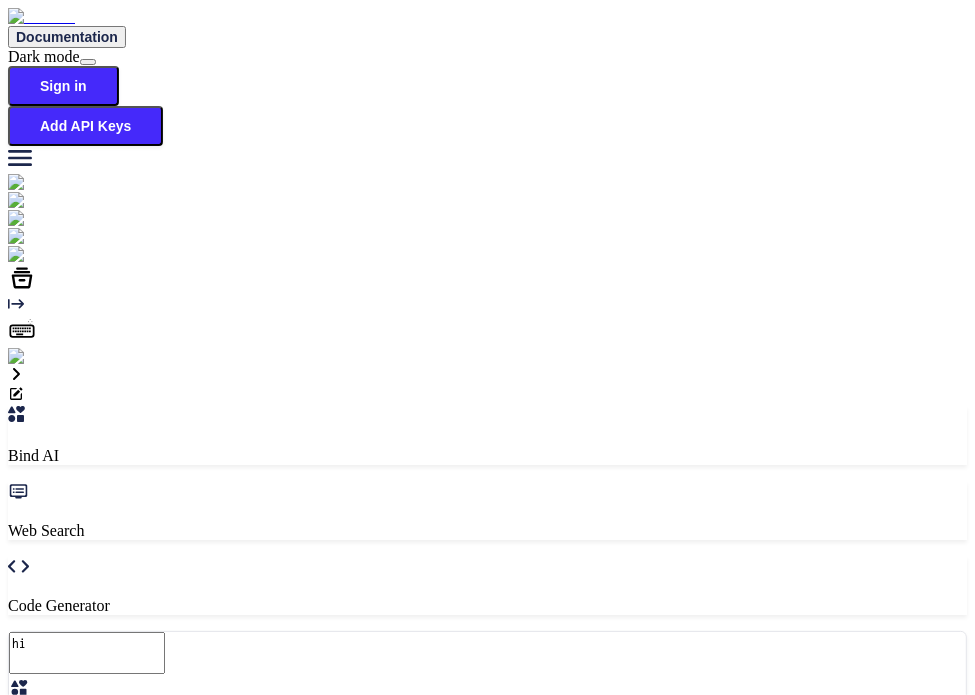 type on "hi" 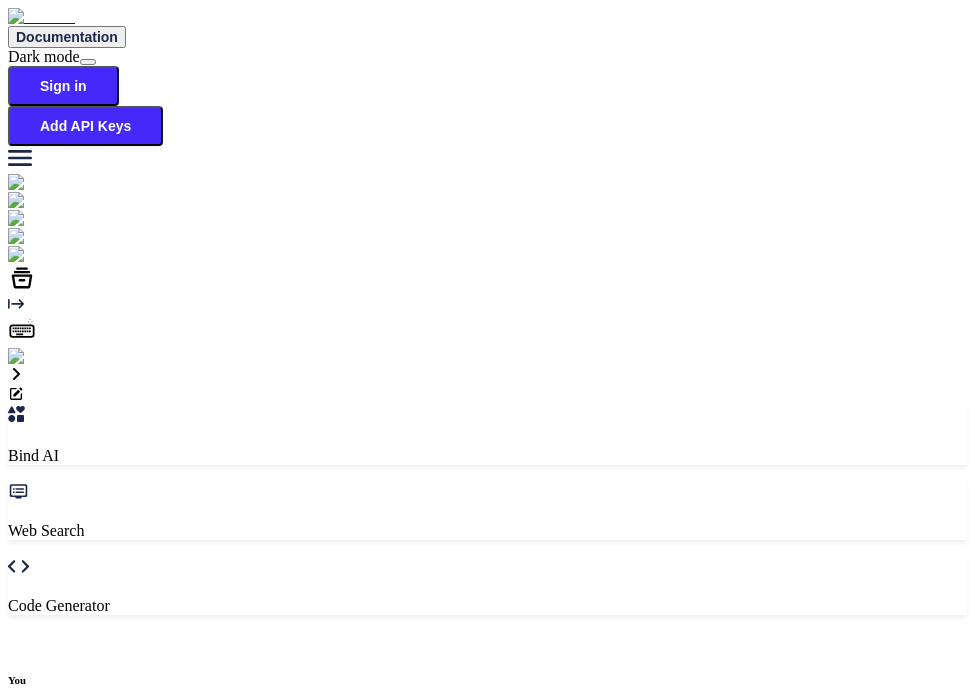 scroll, scrollTop: 7, scrollLeft: 0, axis: vertical 